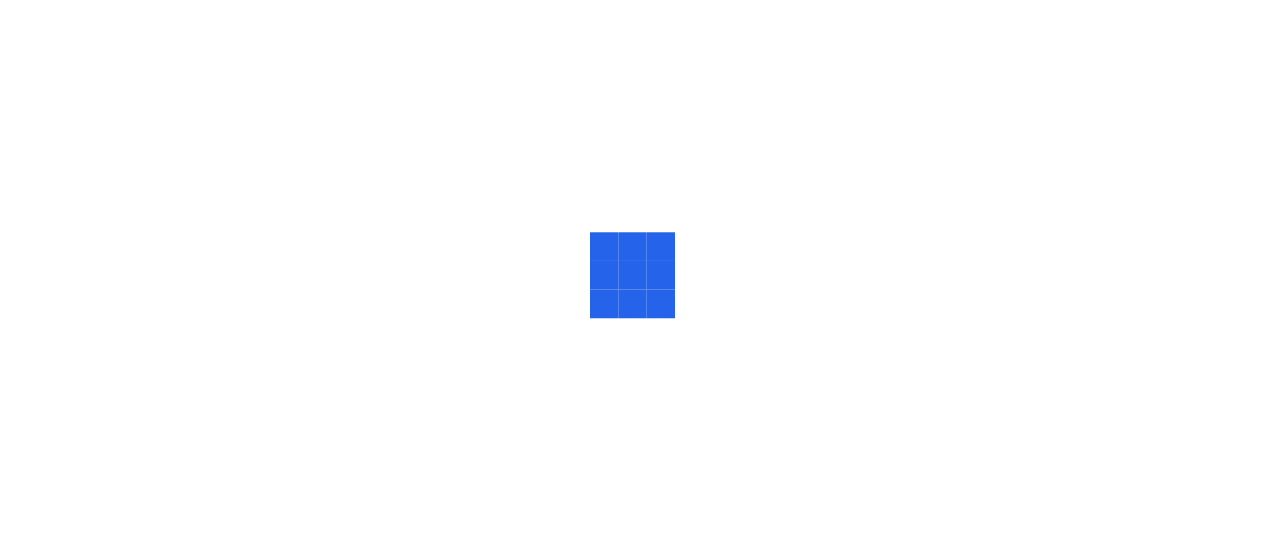 scroll, scrollTop: 0, scrollLeft: 0, axis: both 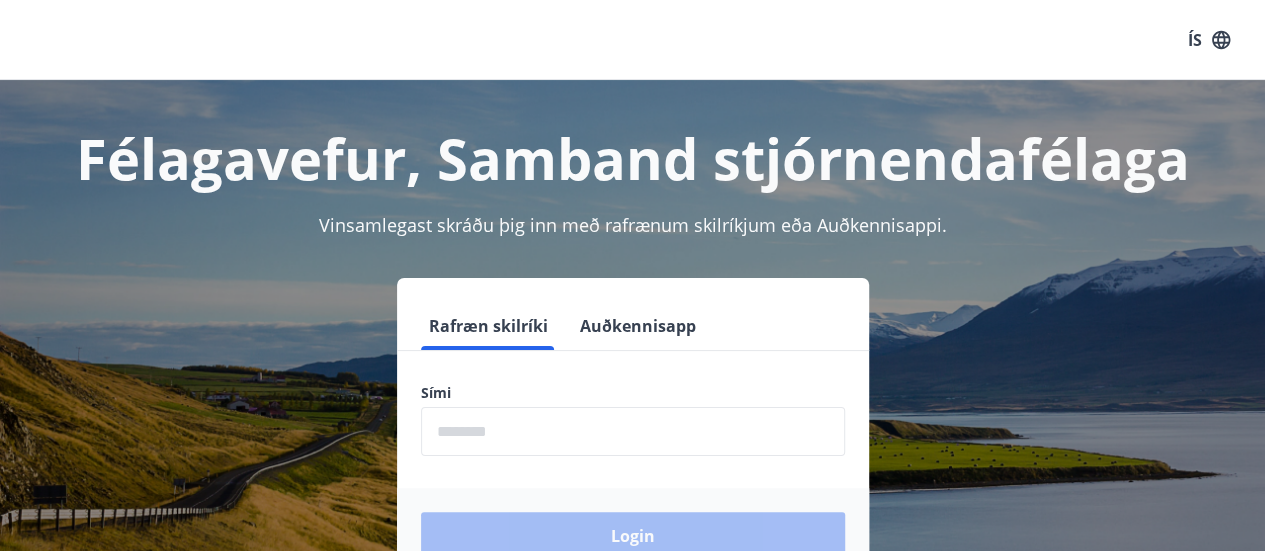 click at bounding box center (633, 431) 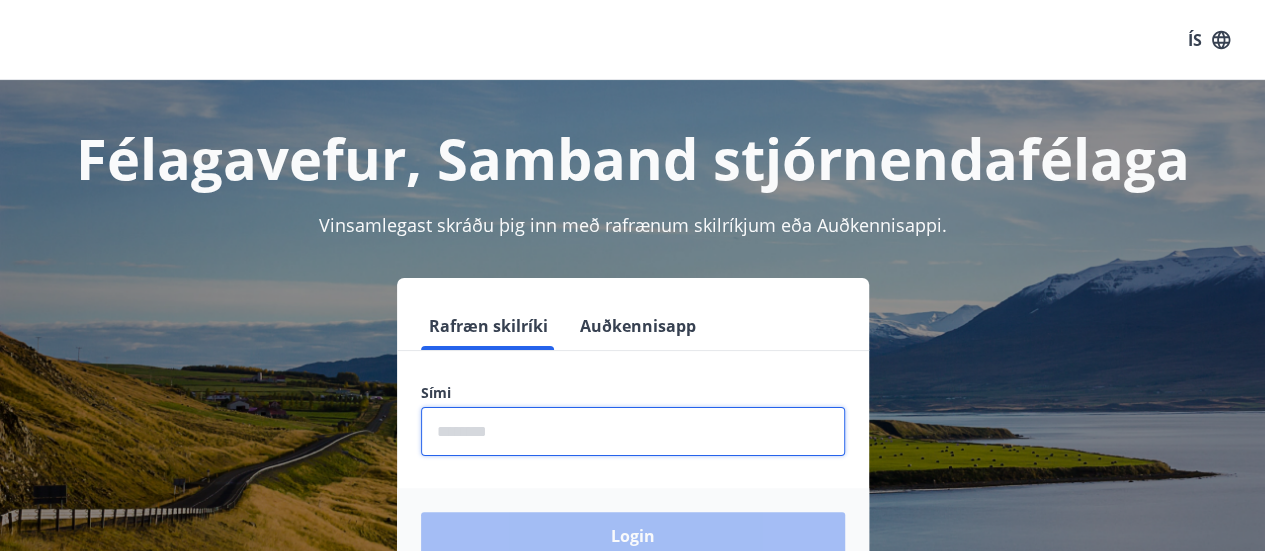 type on "********" 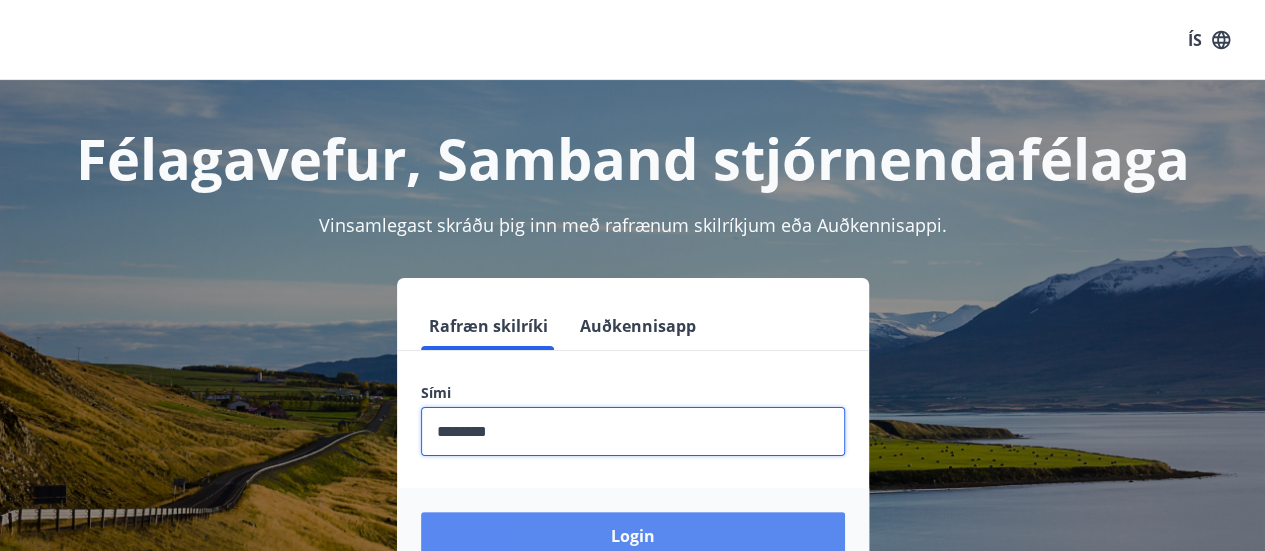 click on "Login" at bounding box center [633, 536] 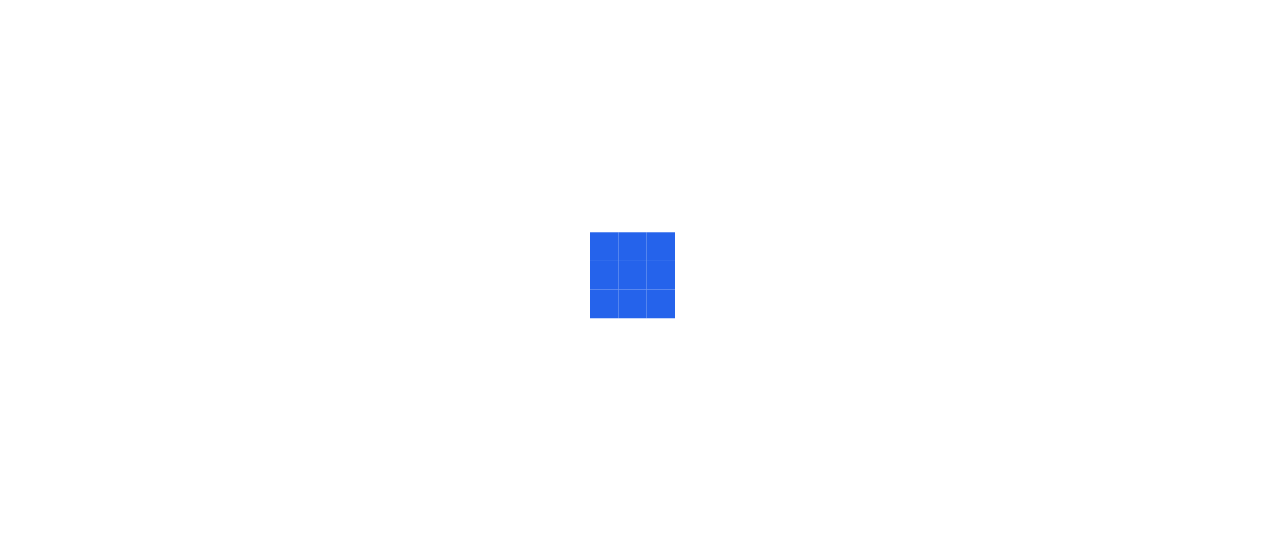 scroll, scrollTop: 0, scrollLeft: 0, axis: both 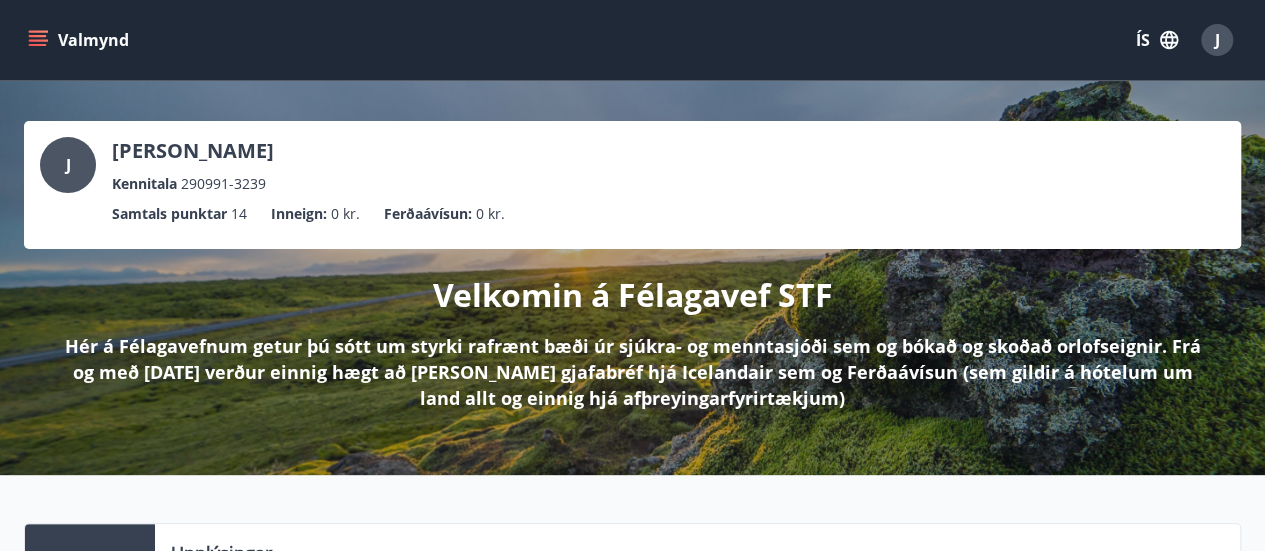 click 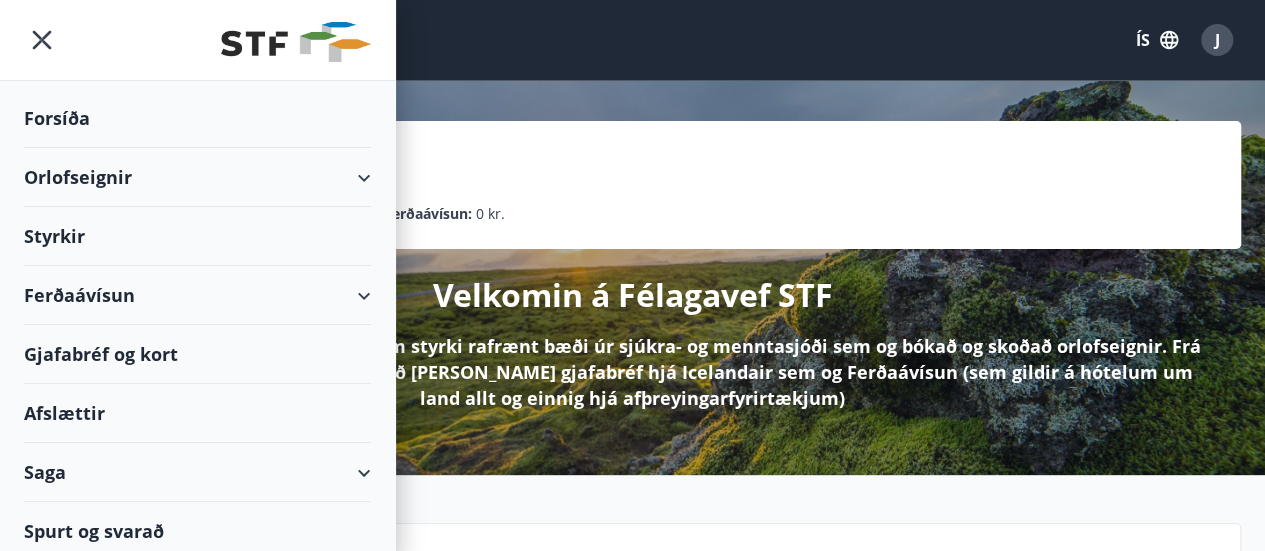 click on "Orlofseignir" at bounding box center [197, 177] 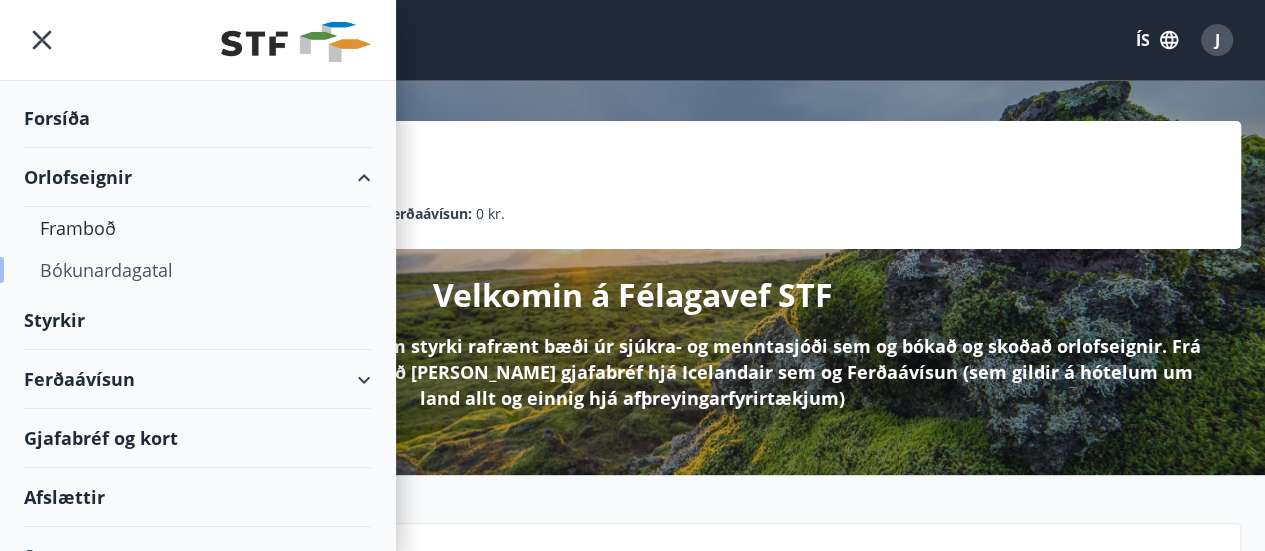 click on "Bókunardagatal" at bounding box center (197, 270) 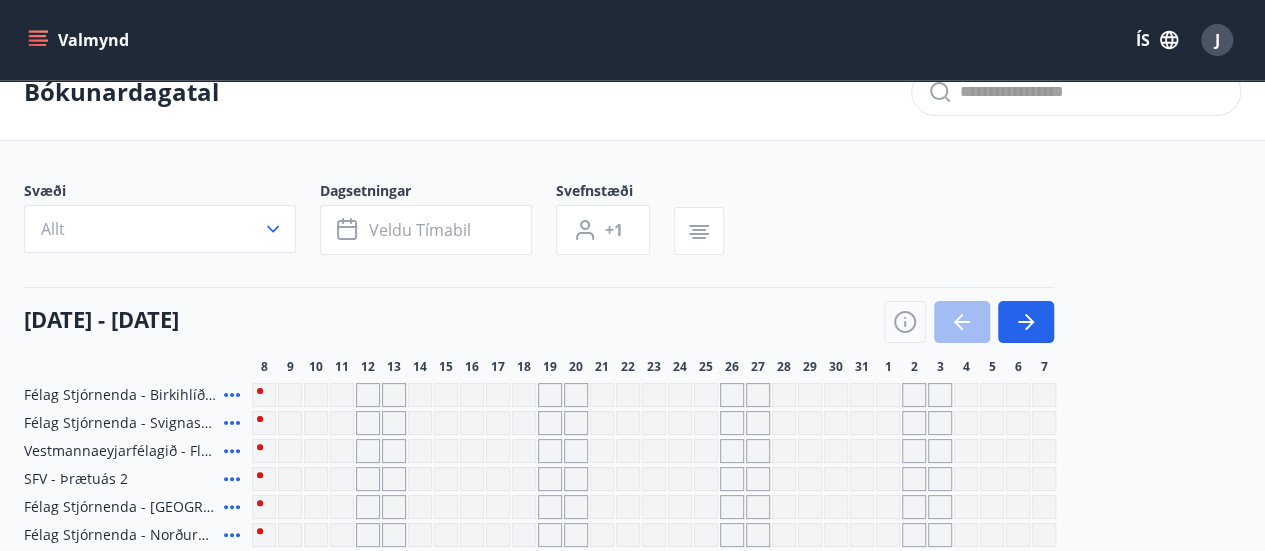 scroll, scrollTop: 0, scrollLeft: 0, axis: both 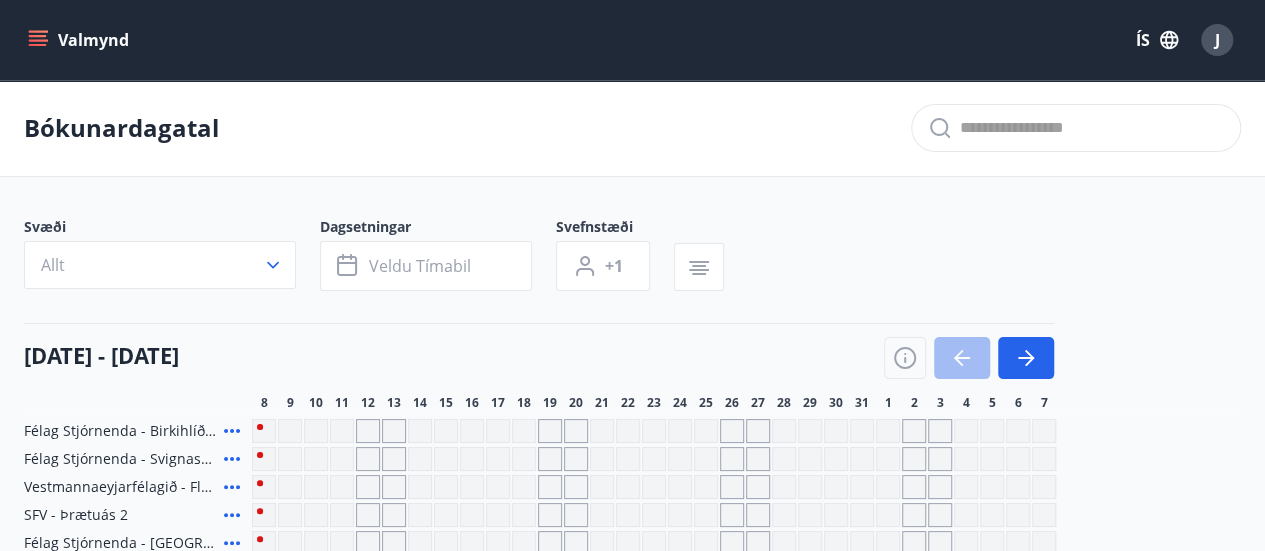 click on "Valmynd" at bounding box center [80, 40] 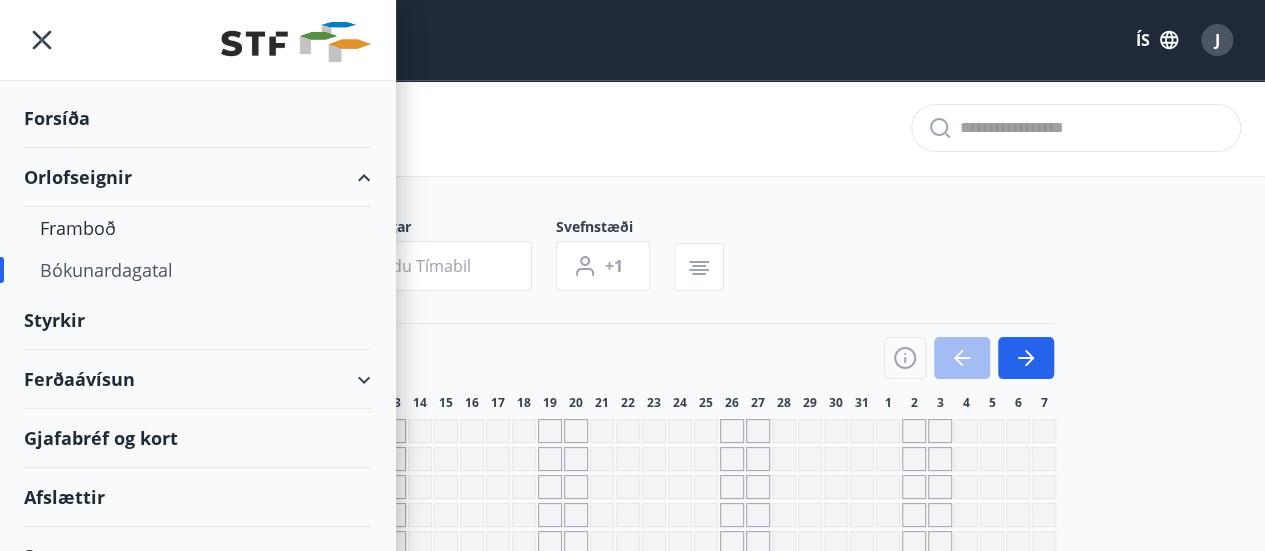 click on "Ferðaávísun" at bounding box center (197, 379) 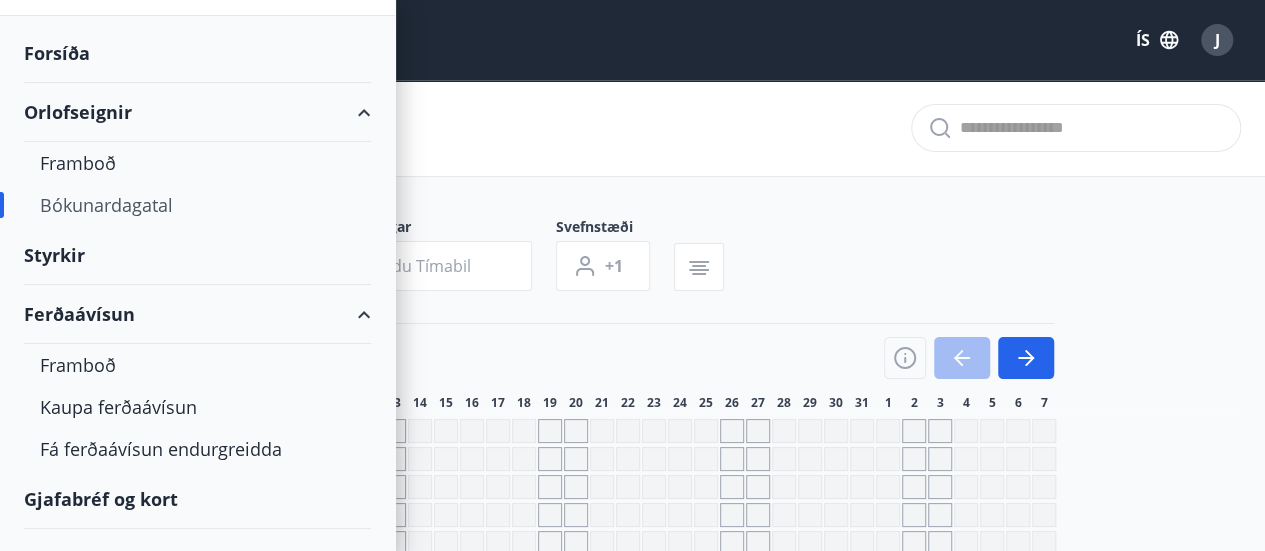 scroll, scrollTop: 66, scrollLeft: 0, axis: vertical 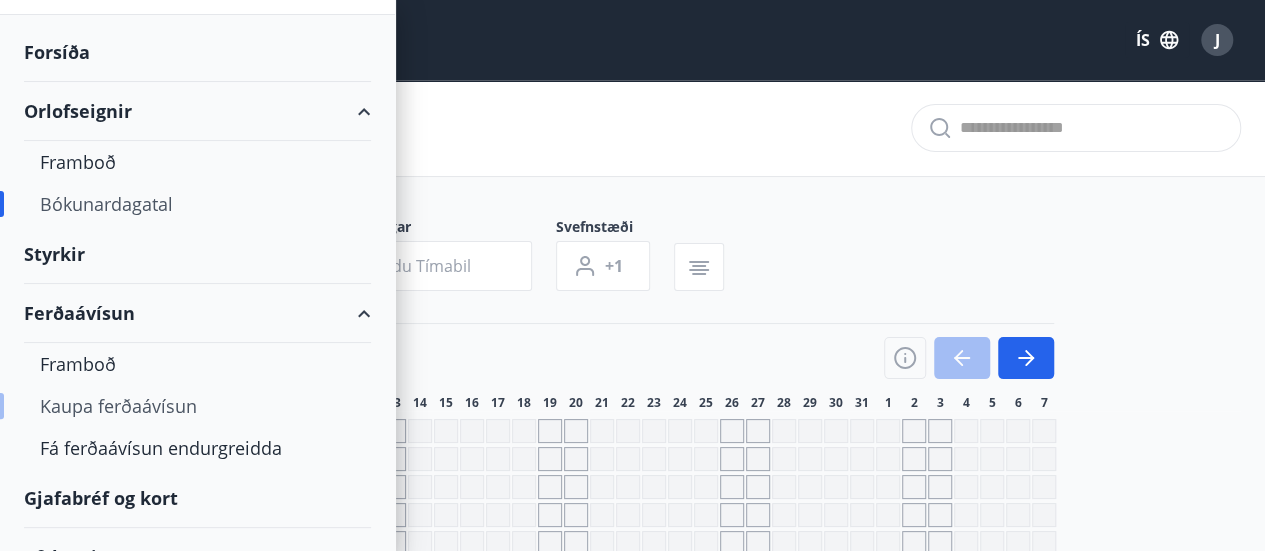 click on "Kaupa ferðaávísun" at bounding box center [197, 406] 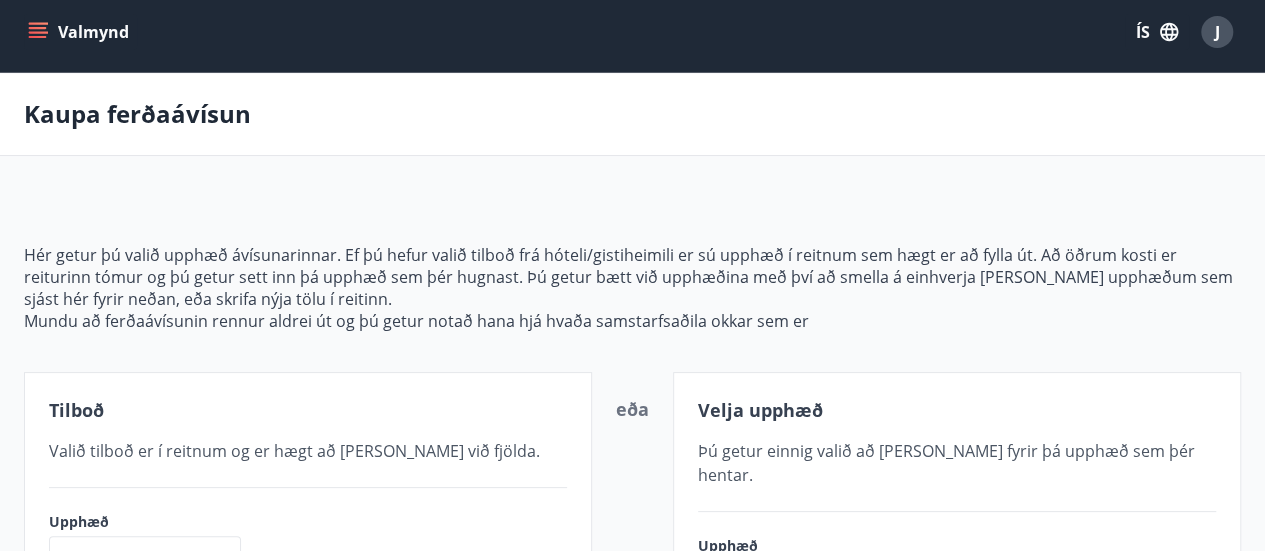 scroll, scrollTop: 7, scrollLeft: 0, axis: vertical 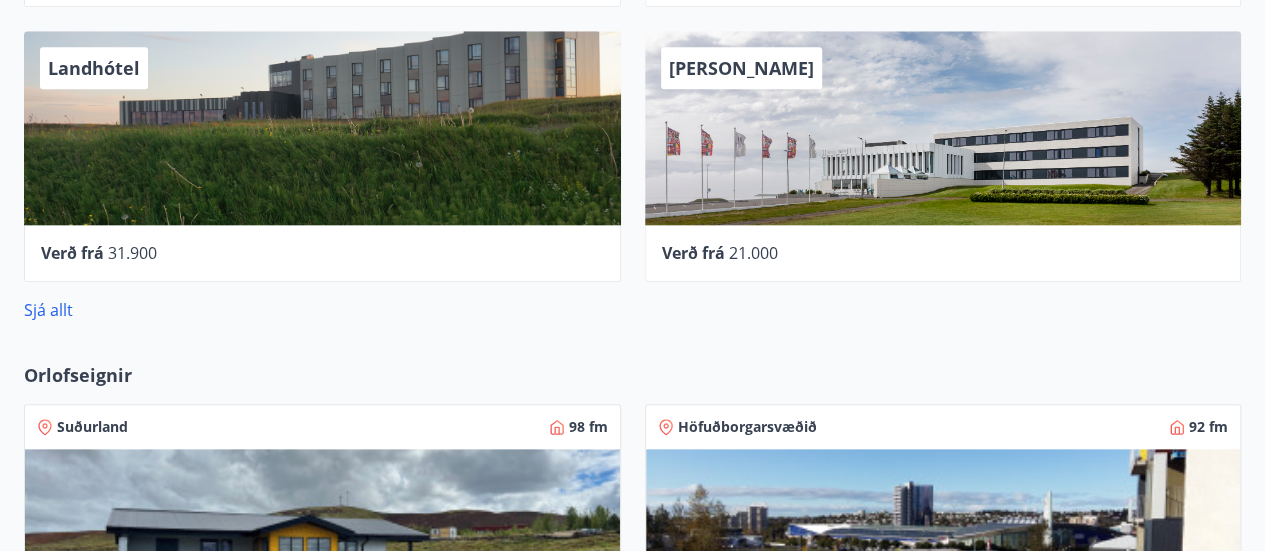 click on "Landhótel" at bounding box center [322, 128] 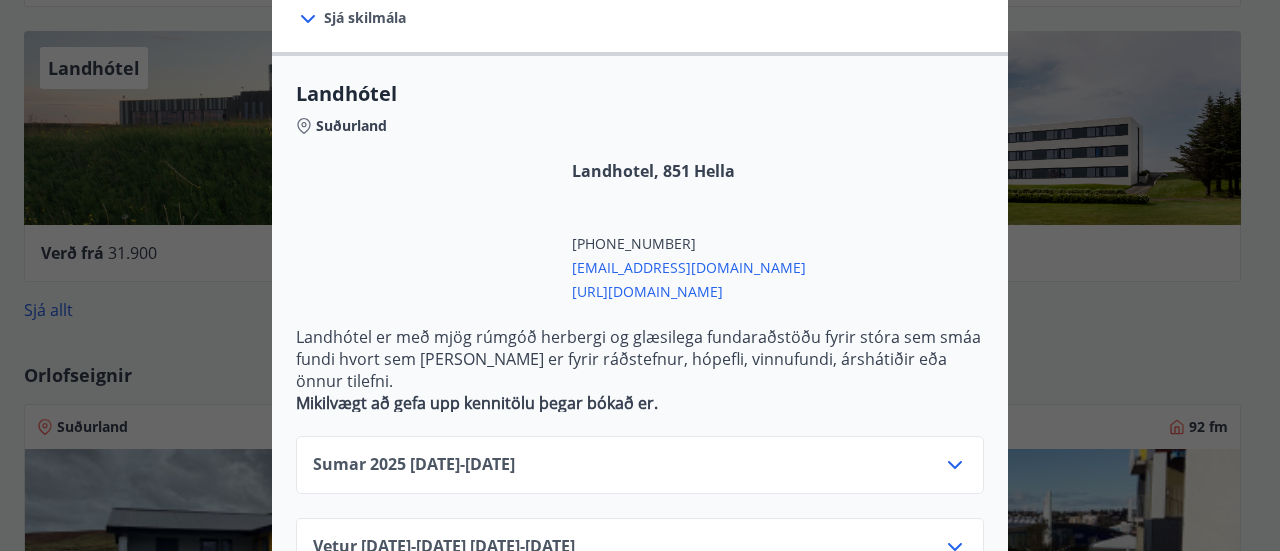 scroll, scrollTop: 500, scrollLeft: 0, axis: vertical 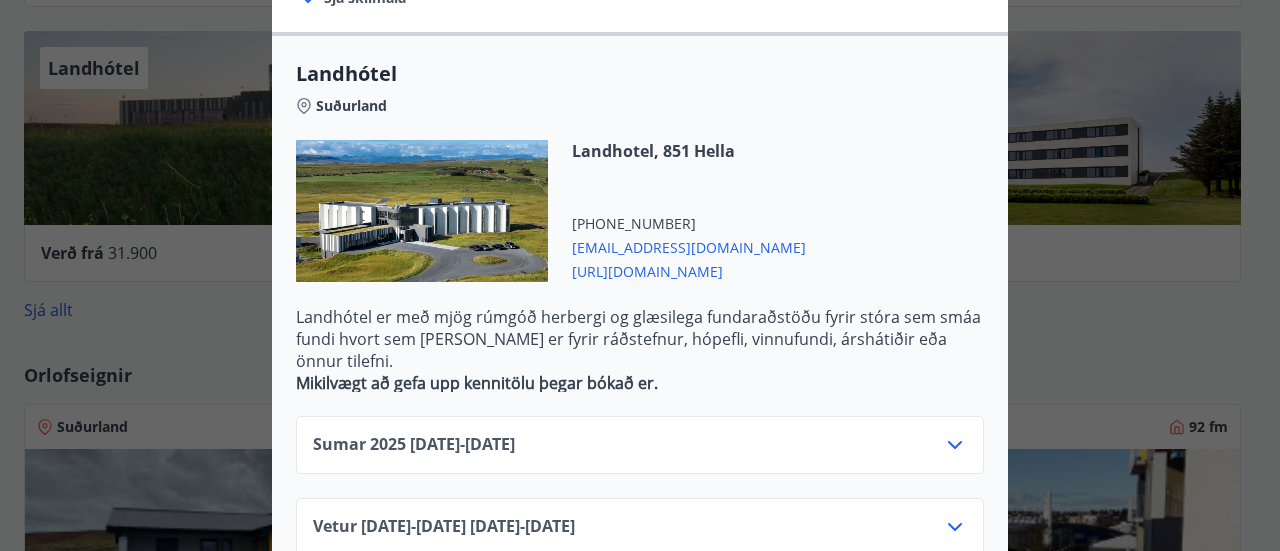 click on "Sumar 2025   01.06.25  -  15.09.25" at bounding box center [640, 453] 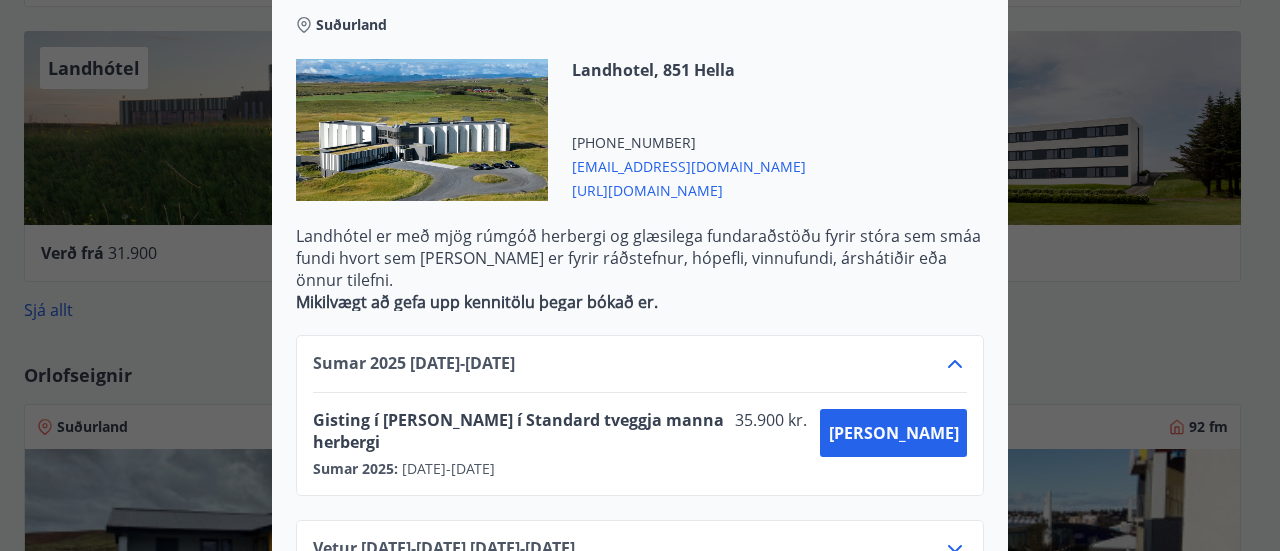 scroll, scrollTop: 547, scrollLeft: 0, axis: vertical 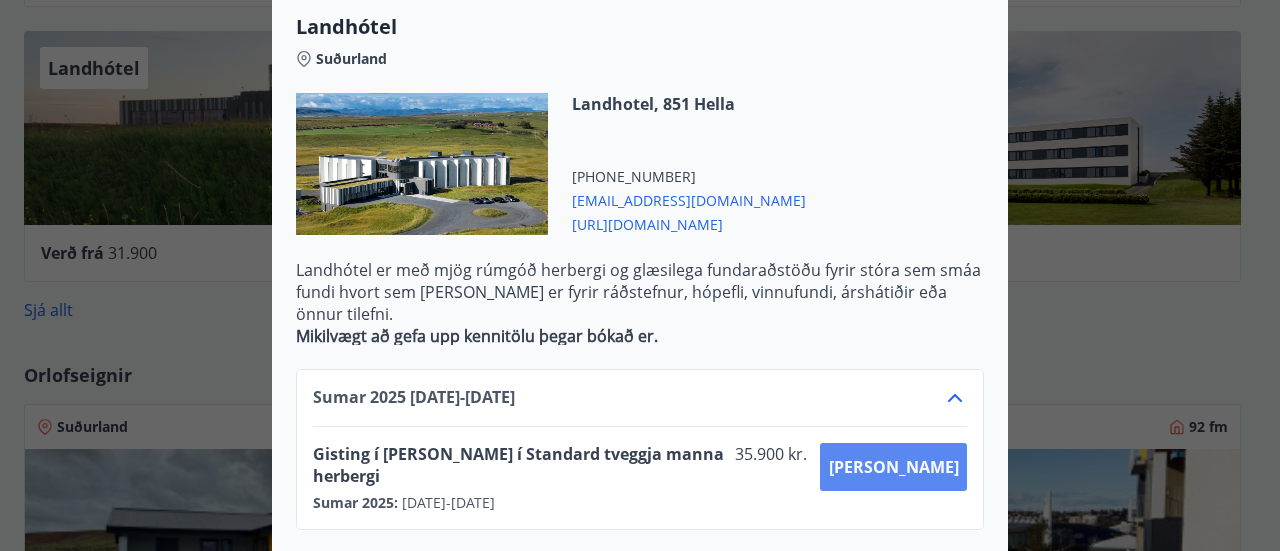 click on "Kaupa" at bounding box center [894, 467] 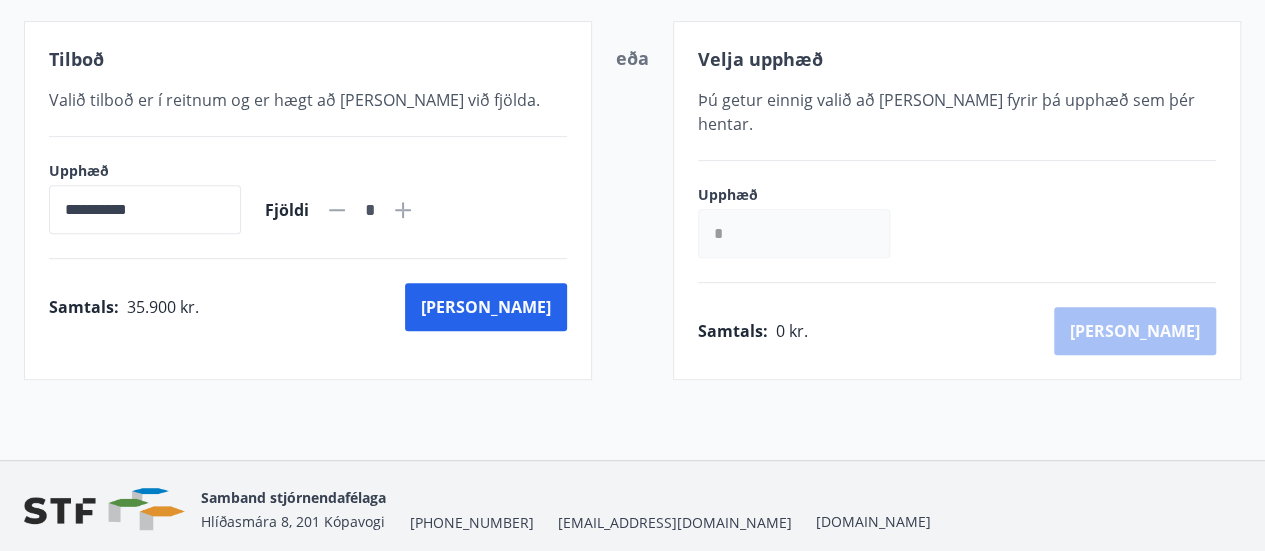scroll, scrollTop: 362, scrollLeft: 0, axis: vertical 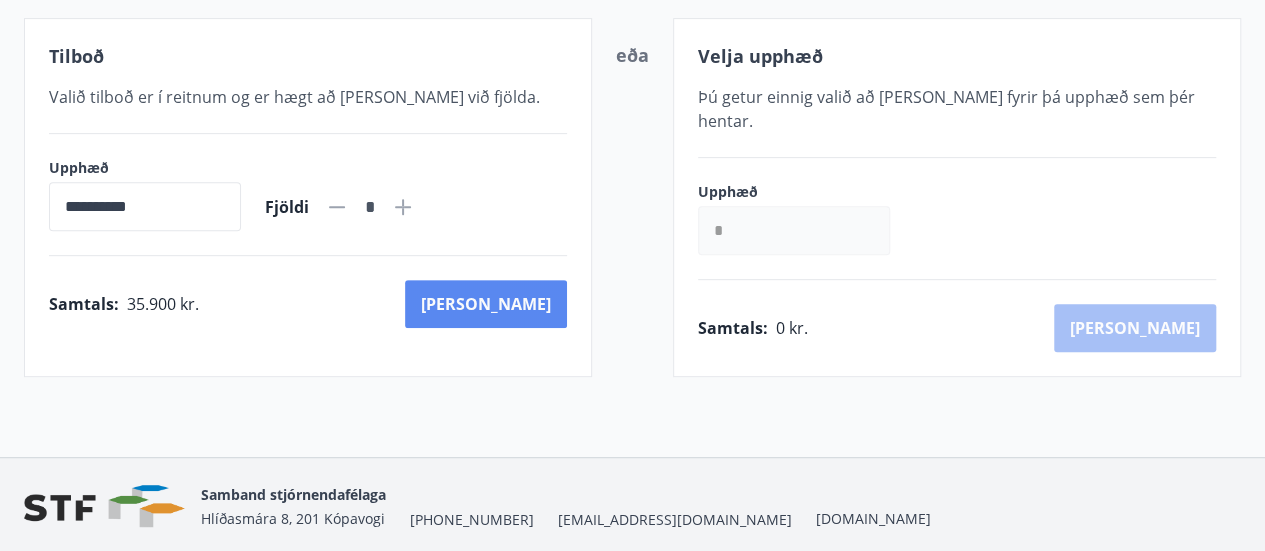 click on "Kaup" at bounding box center (486, 304) 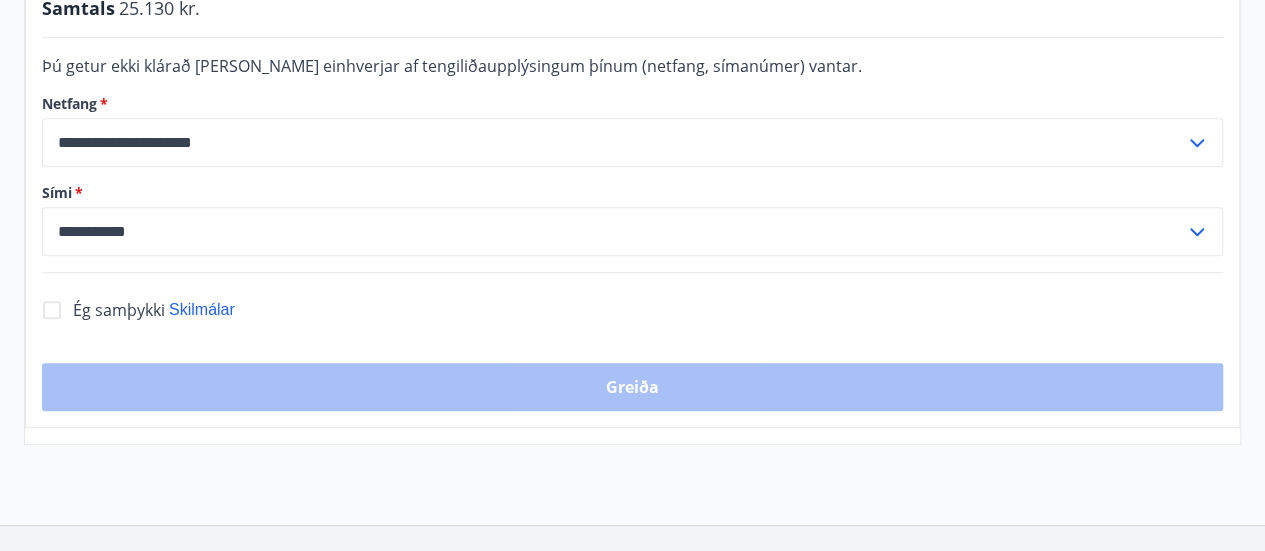 scroll, scrollTop: 0, scrollLeft: 0, axis: both 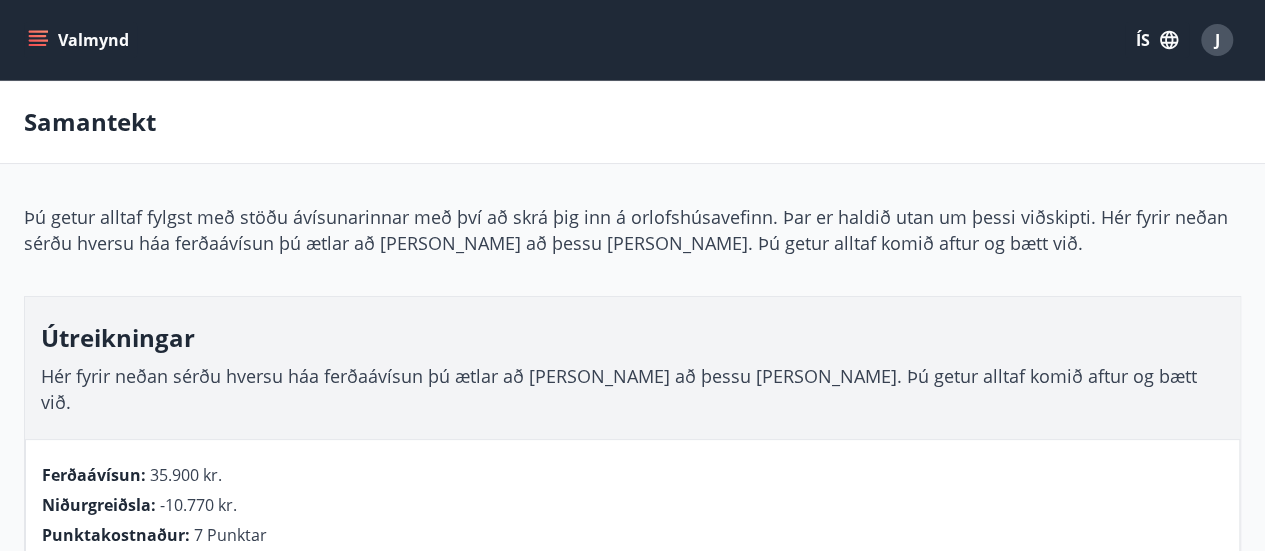 click on "Valmynd" at bounding box center (80, 40) 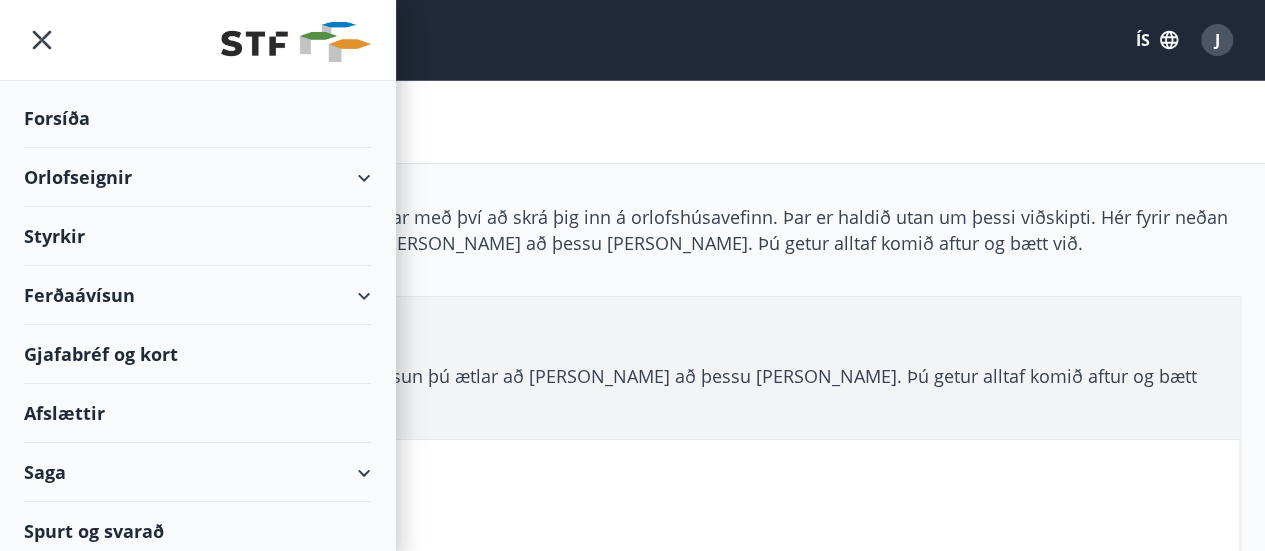 click on "Gjafabréf og kort" at bounding box center [197, 354] 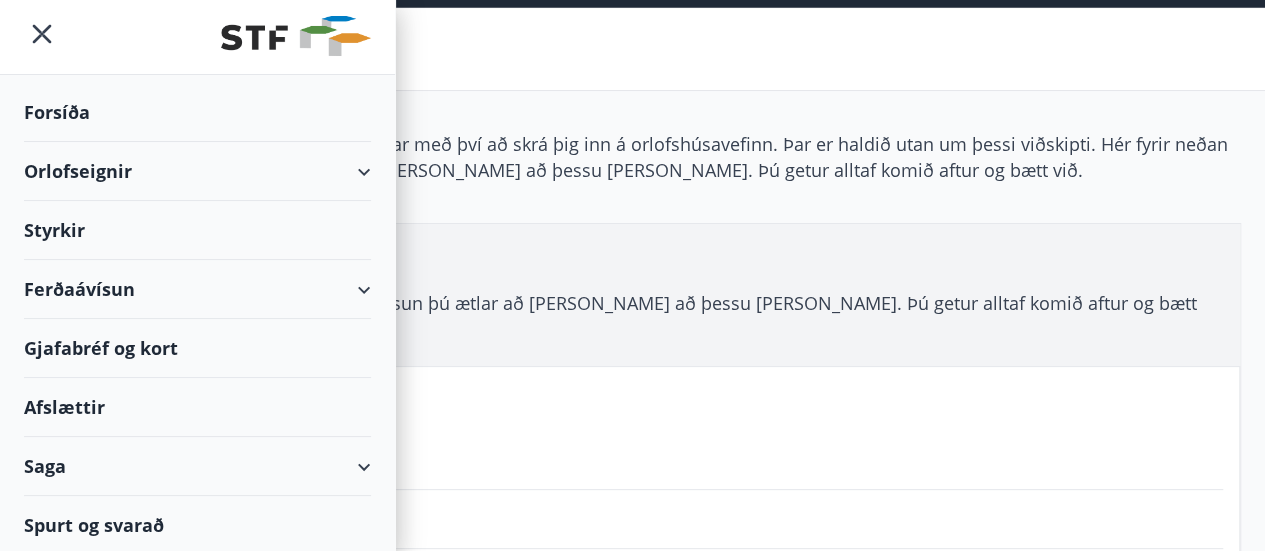 scroll, scrollTop: 74, scrollLeft: 0, axis: vertical 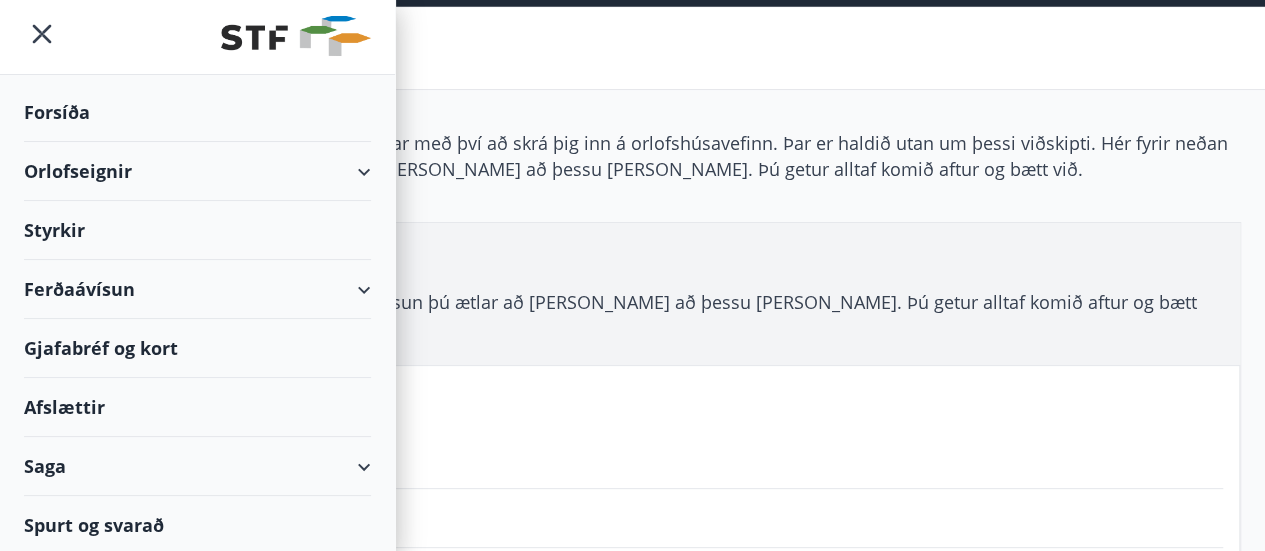 click on "Afslættir" at bounding box center [197, 407] 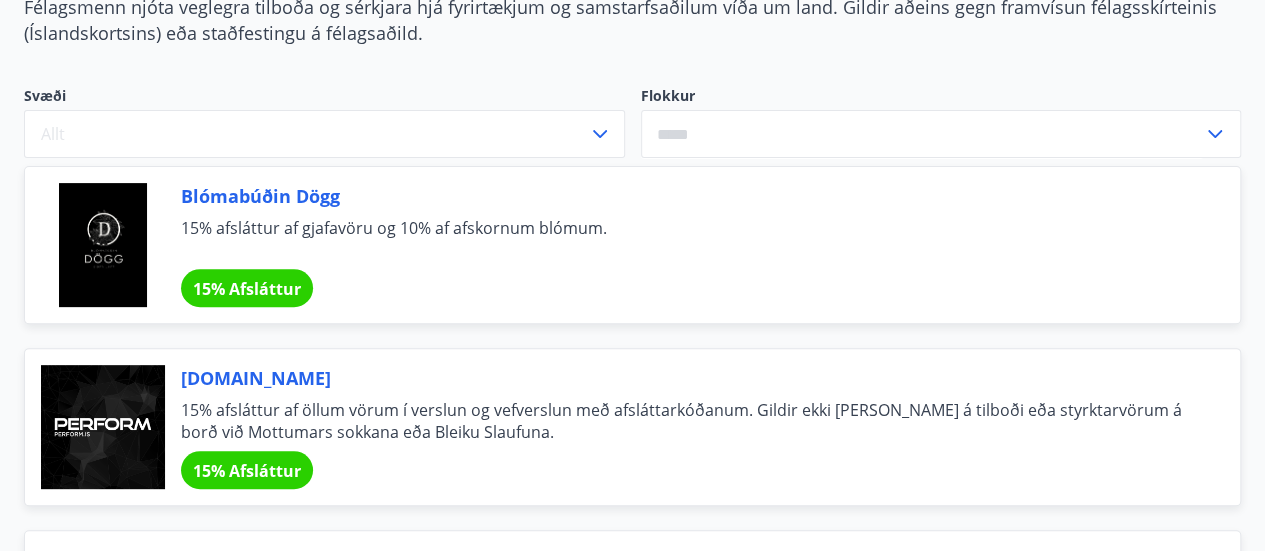scroll, scrollTop: 0, scrollLeft: 0, axis: both 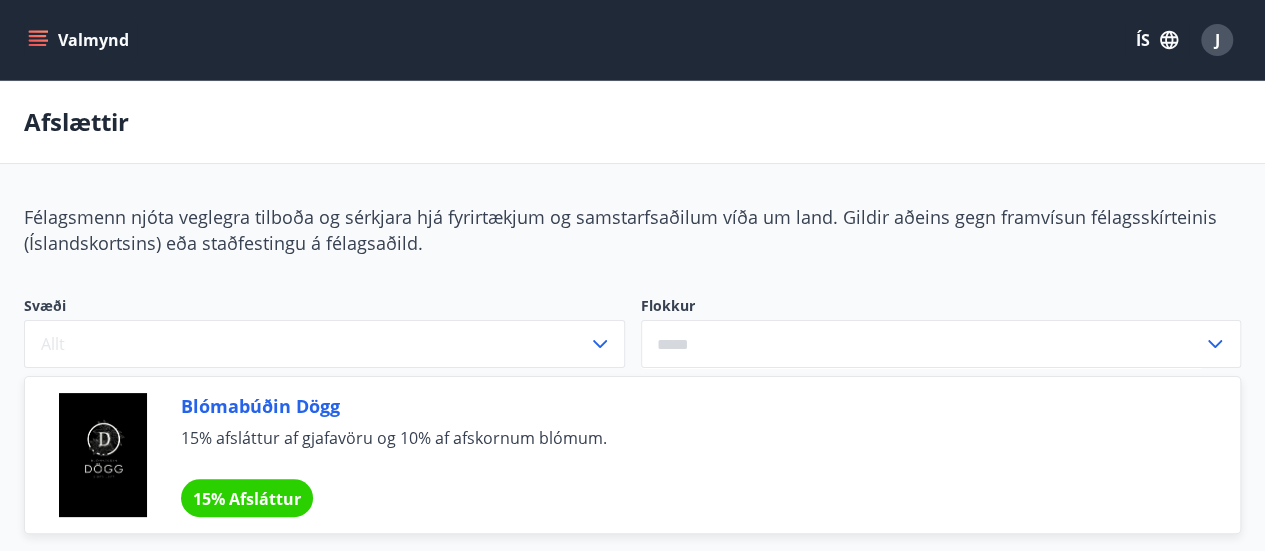 click 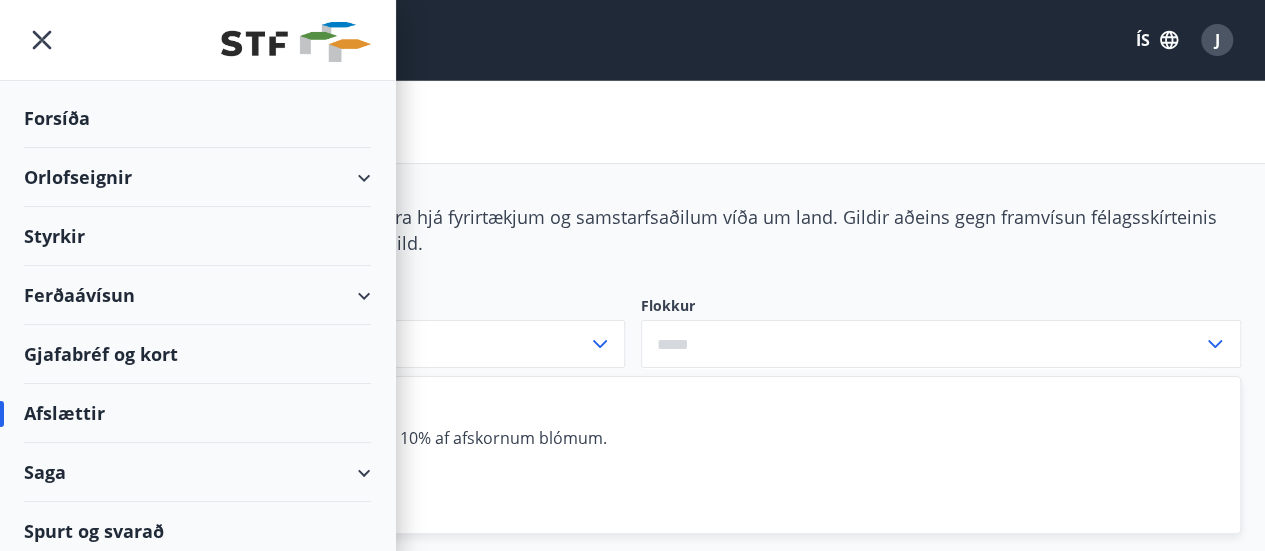 click on "Forsíða" at bounding box center [197, 118] 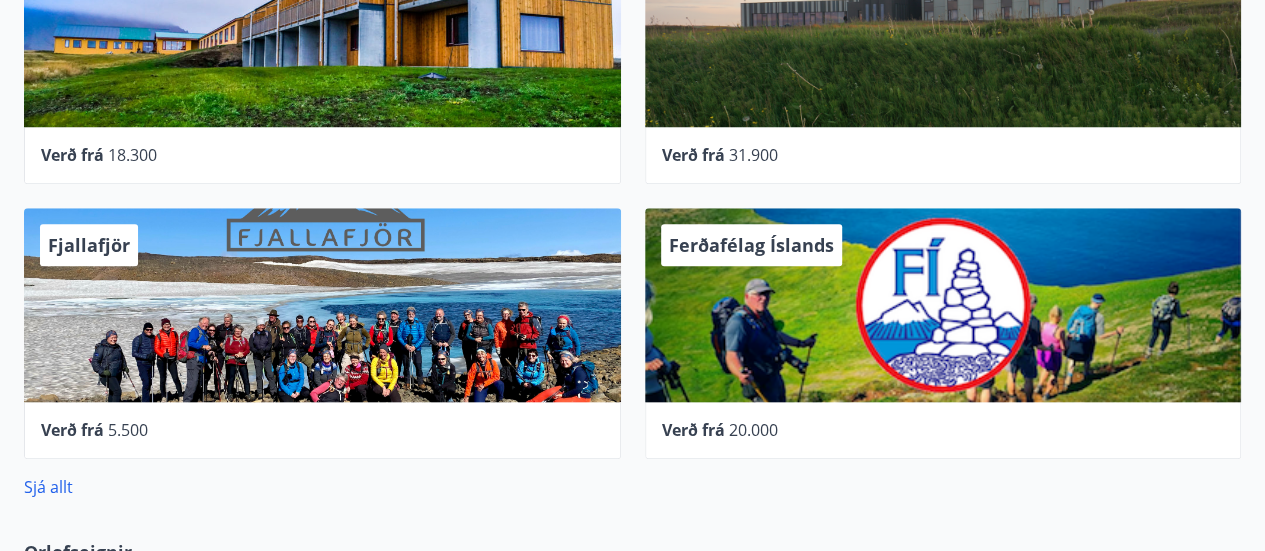 scroll, scrollTop: 920, scrollLeft: 0, axis: vertical 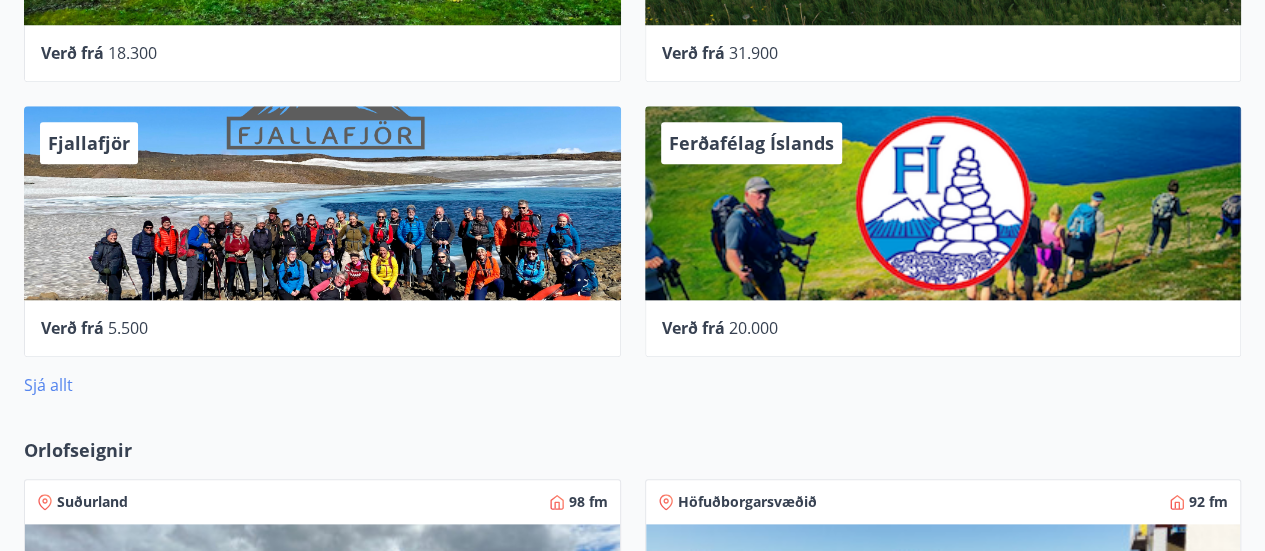 click on "Sjá allt" at bounding box center (48, 385) 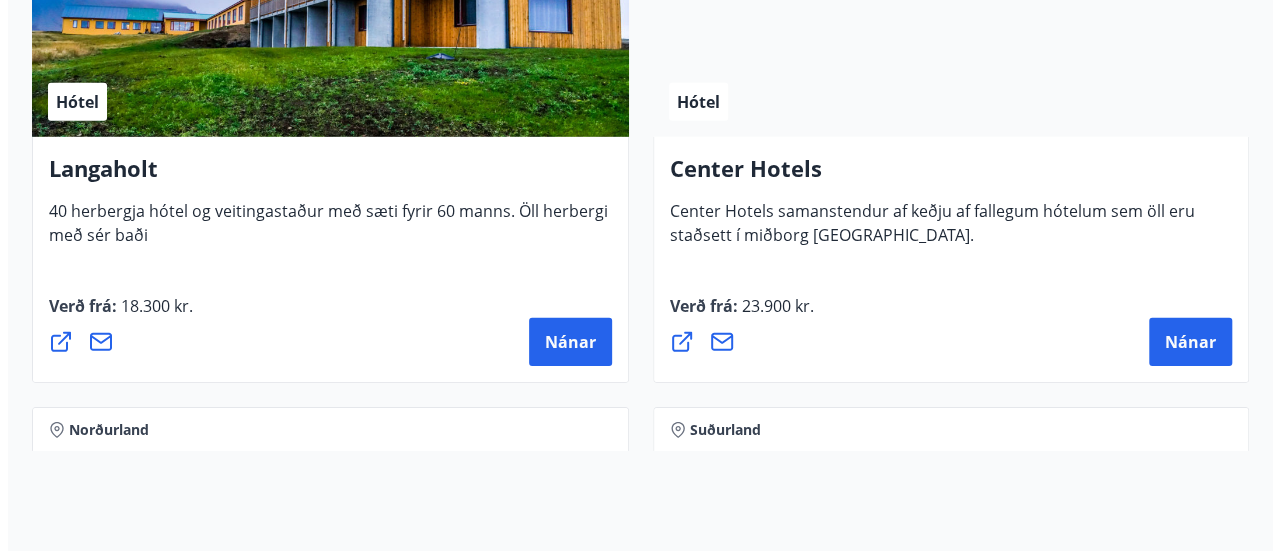scroll, scrollTop: 6752, scrollLeft: 0, axis: vertical 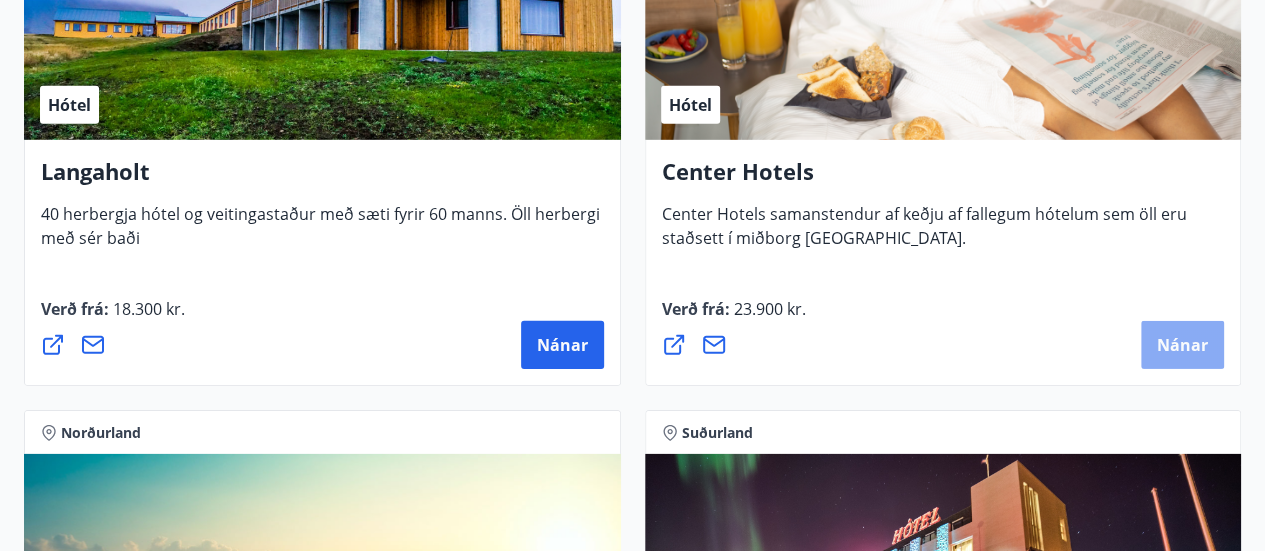 click on "Nánar" at bounding box center [1182, 345] 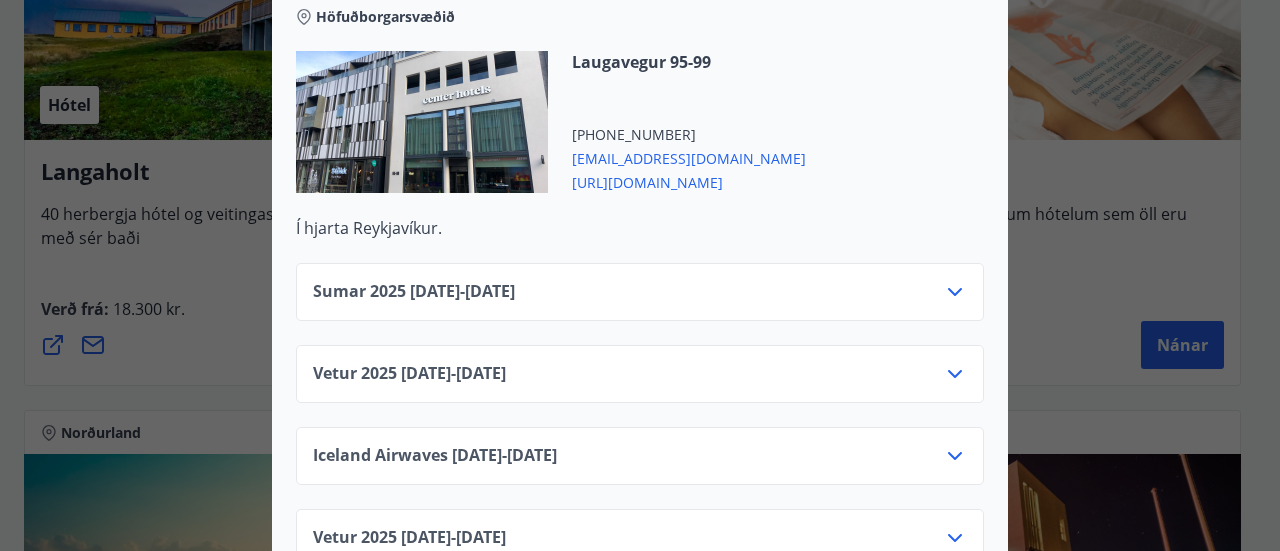 scroll, scrollTop: 836, scrollLeft: 0, axis: vertical 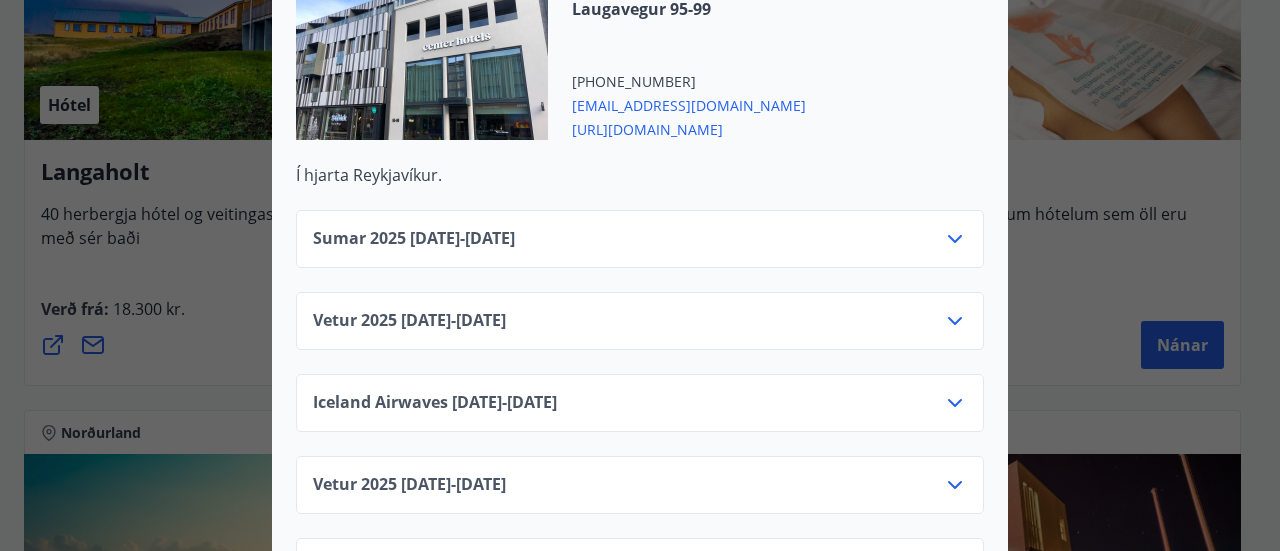click on "Sumar 2025   01.06.25  -  30.09.25" at bounding box center (640, 247) 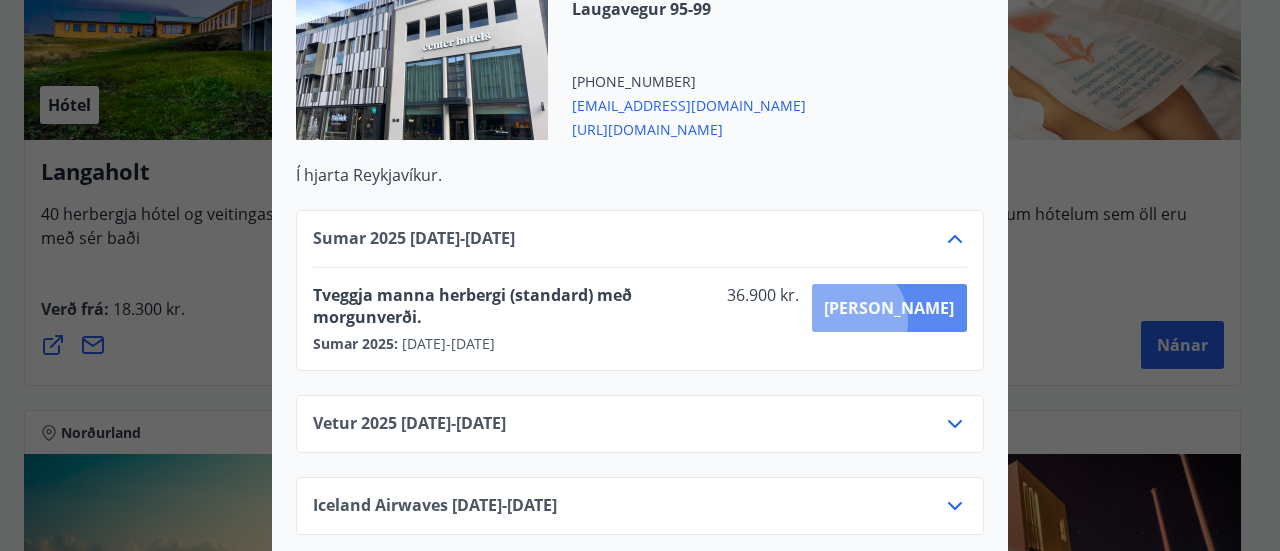 click on "Kaupa" at bounding box center (889, 308) 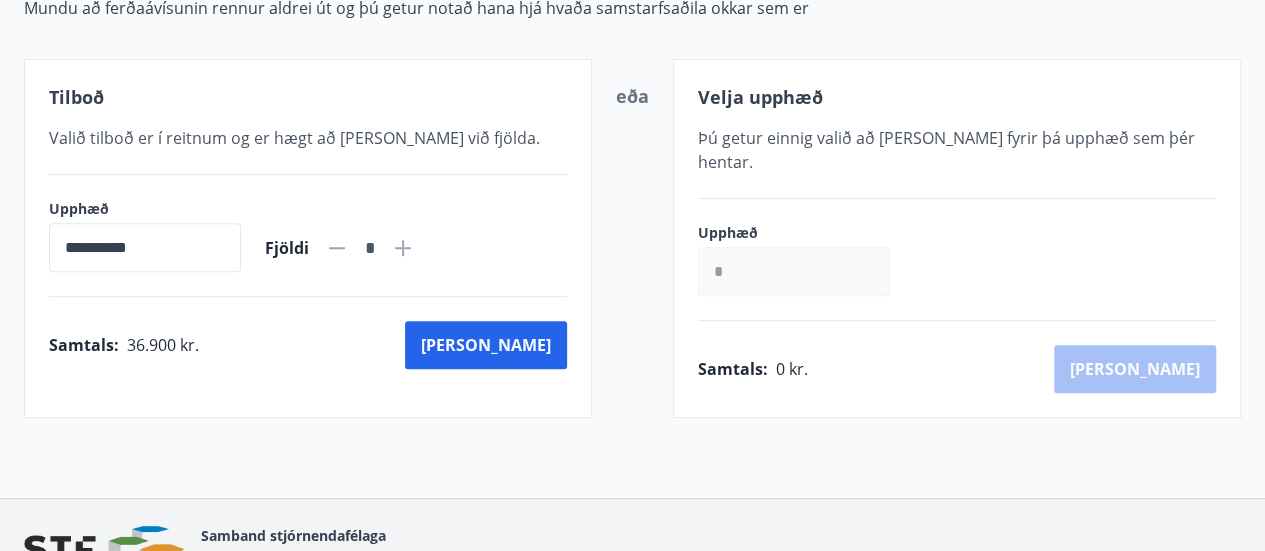 scroll, scrollTop: 409, scrollLeft: 0, axis: vertical 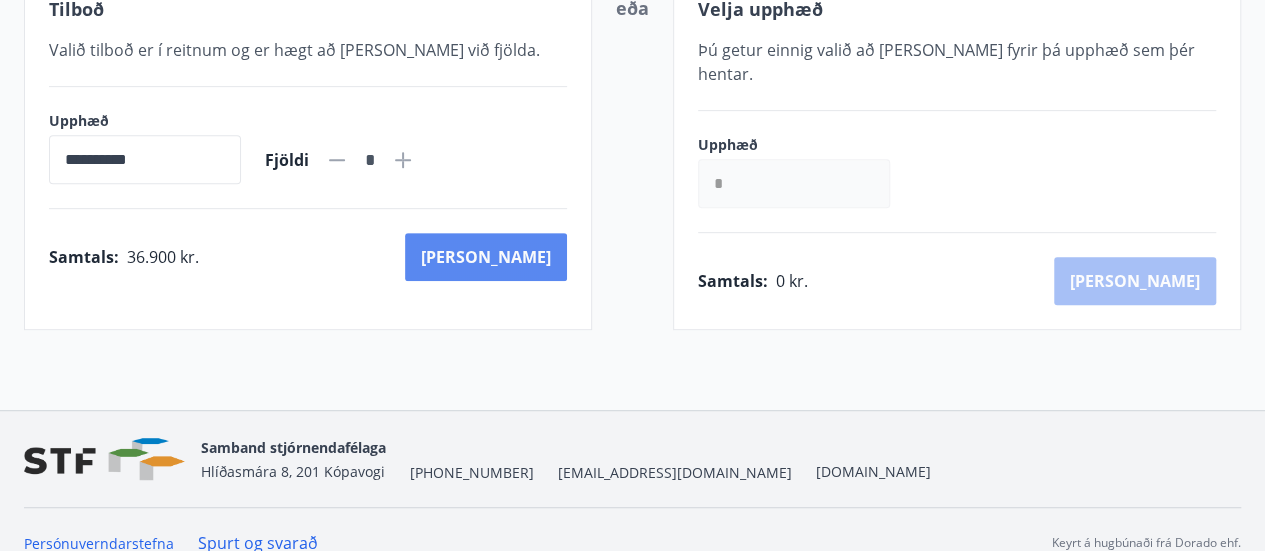 click on "Kaup" at bounding box center [486, 257] 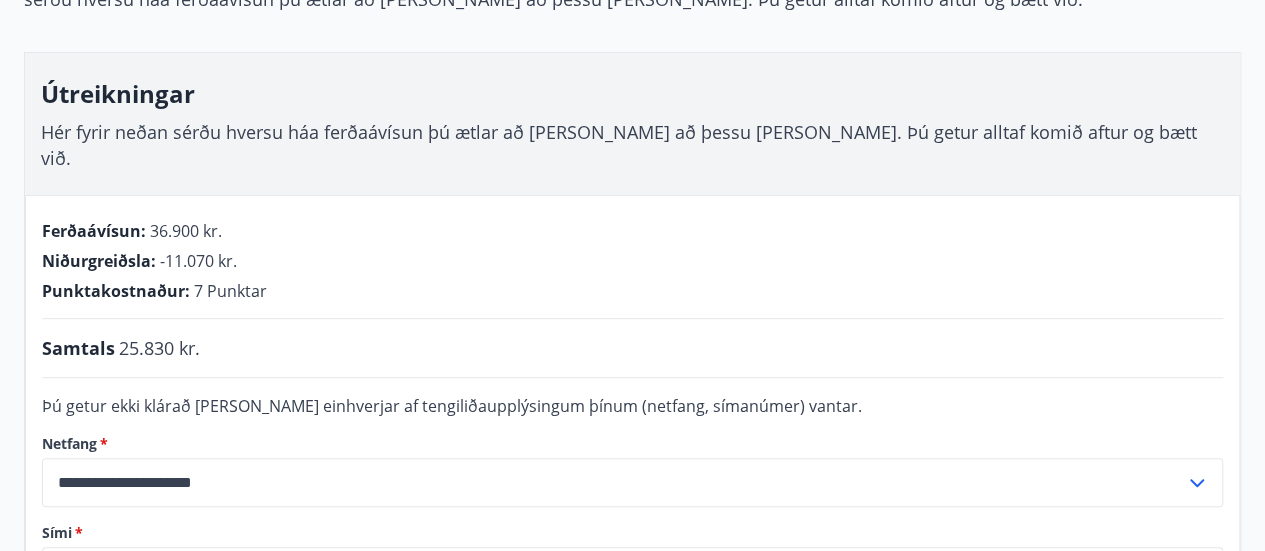 scroll, scrollTop: 0, scrollLeft: 0, axis: both 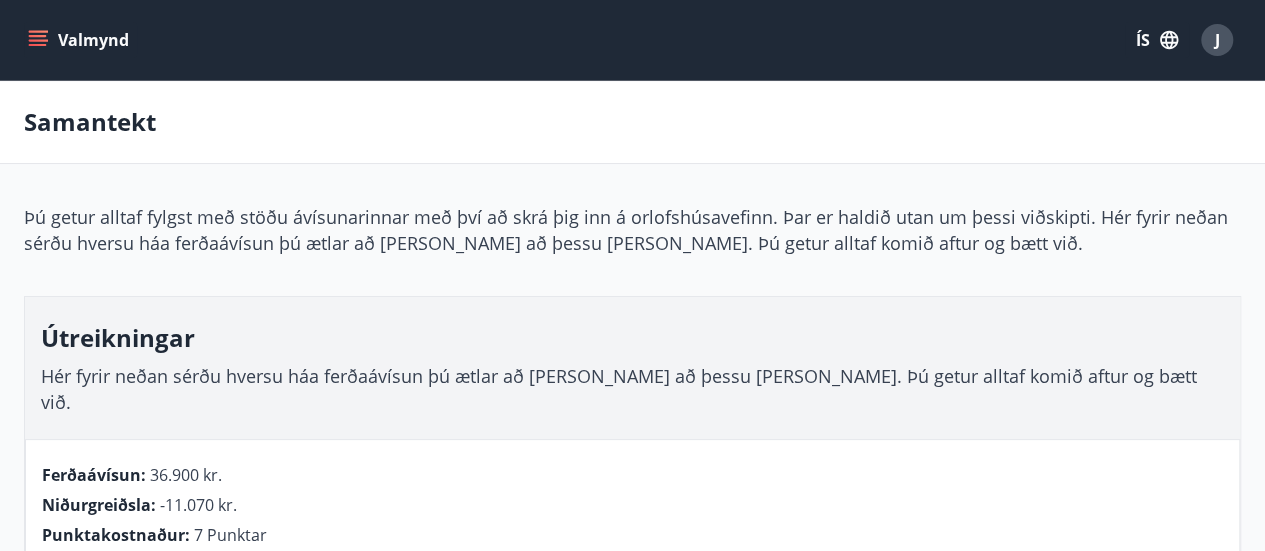 click 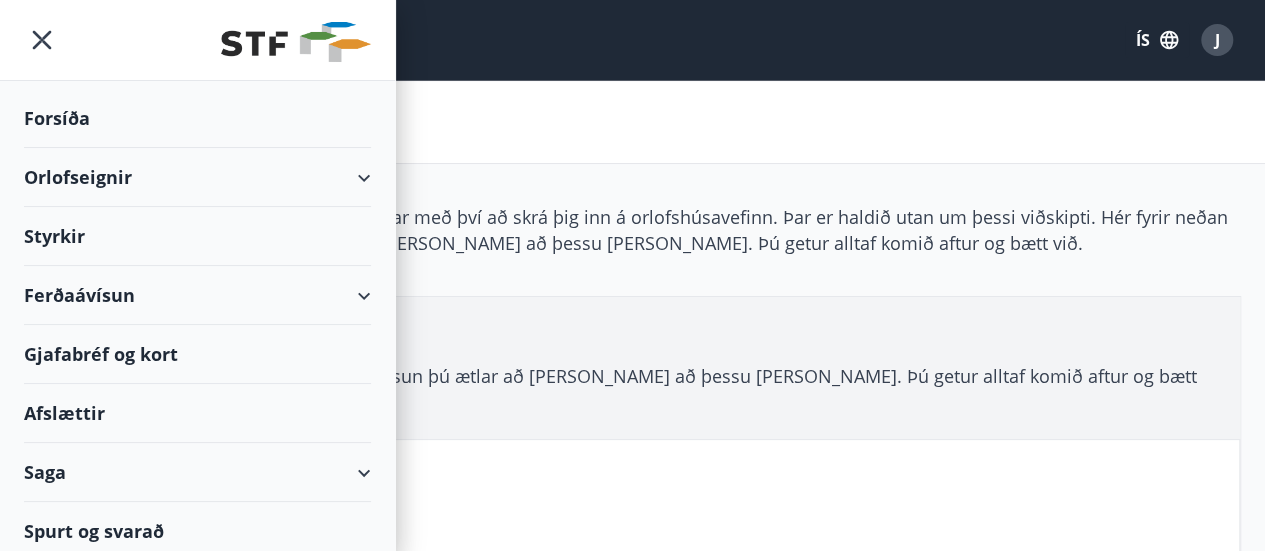click on "Forsíða" at bounding box center (197, 118) 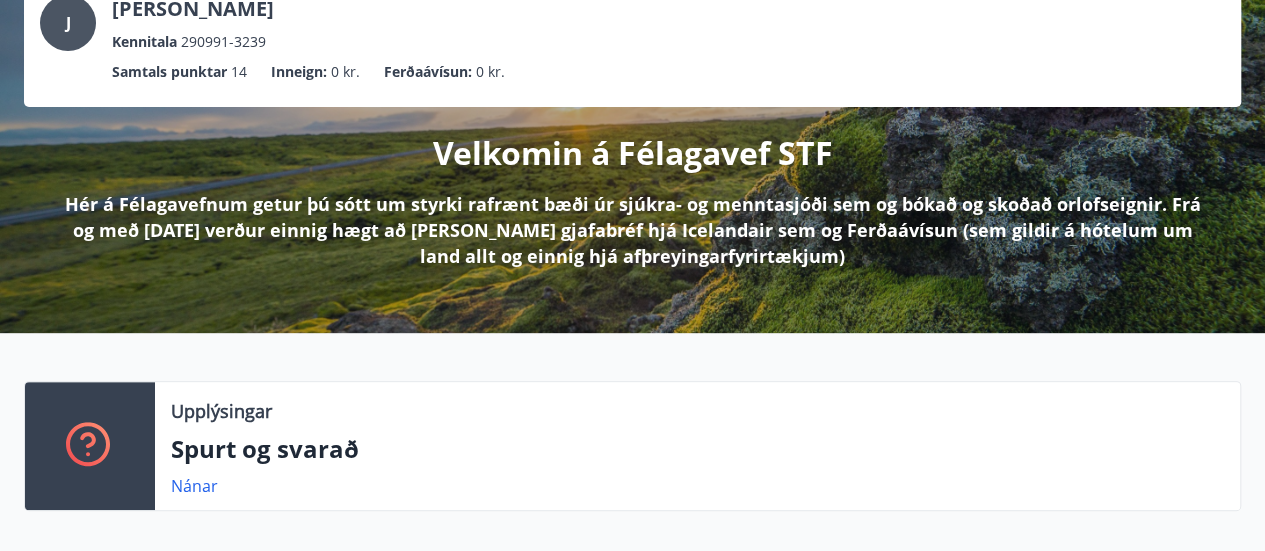 scroll, scrollTop: 135, scrollLeft: 0, axis: vertical 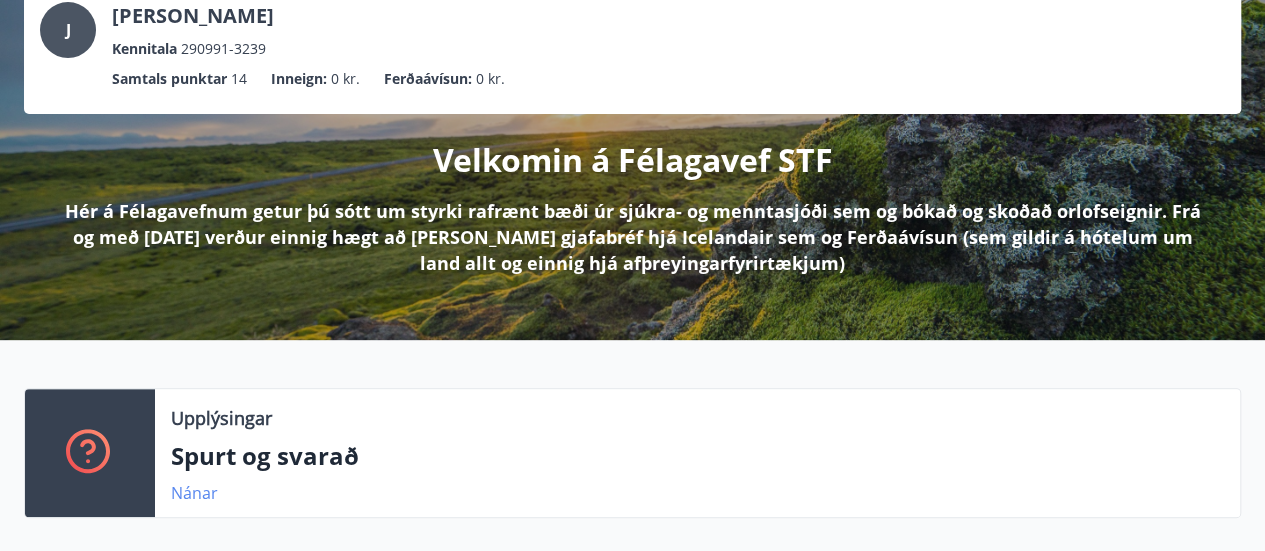 click on "Nánar" at bounding box center [194, 493] 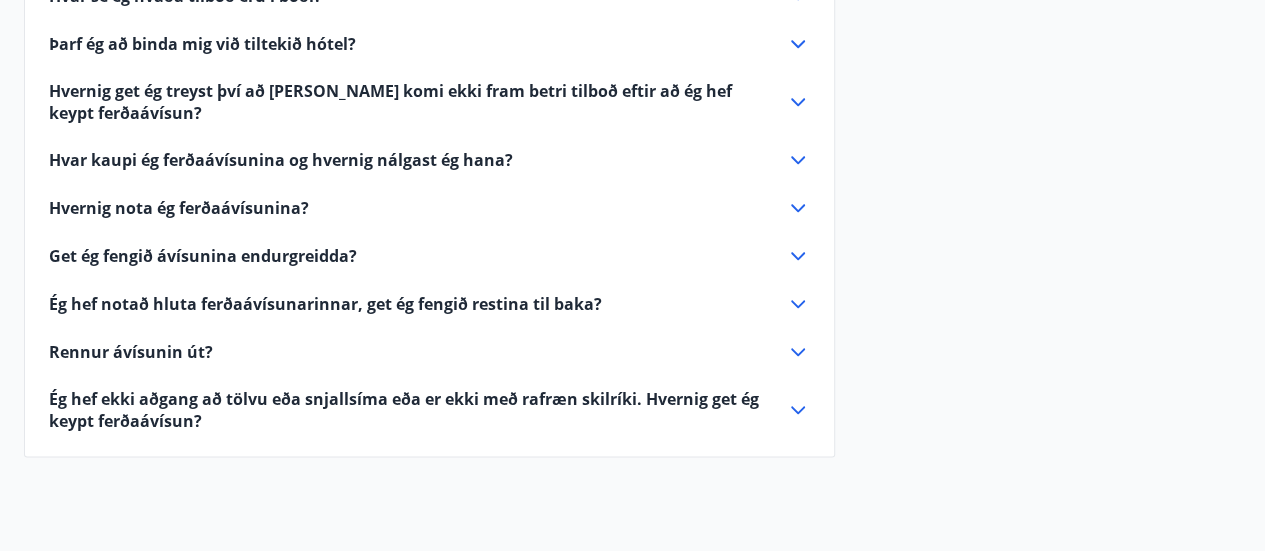 scroll, scrollTop: 991, scrollLeft: 0, axis: vertical 